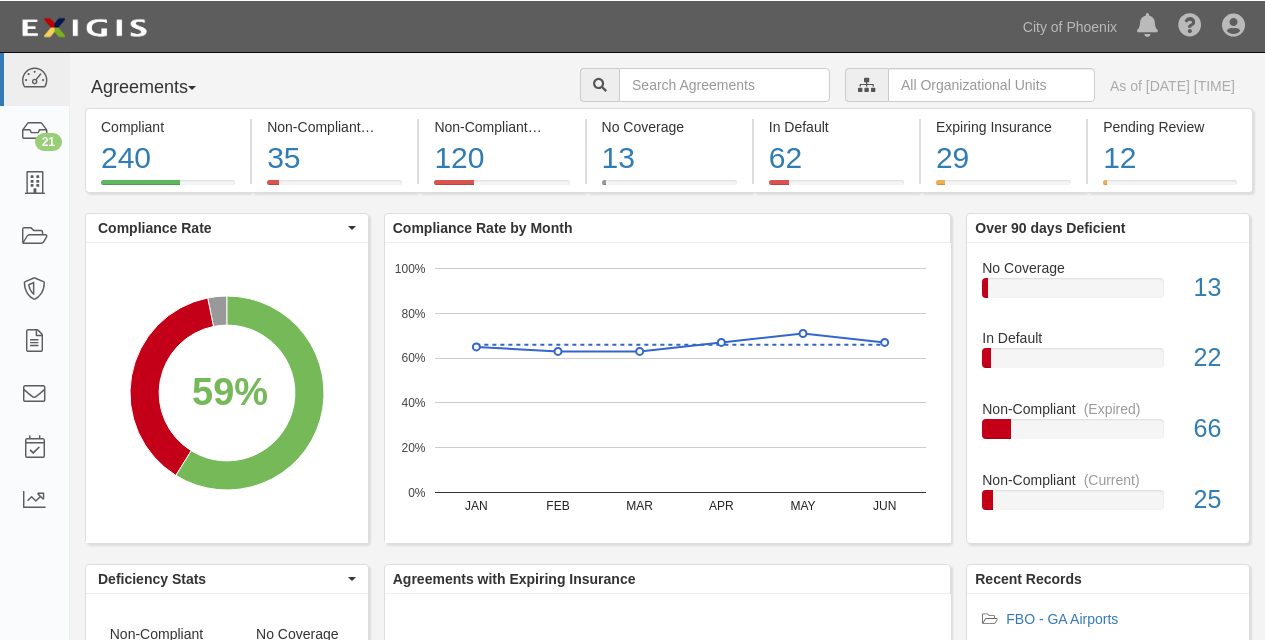 scroll, scrollTop: 0, scrollLeft: 0, axis: both 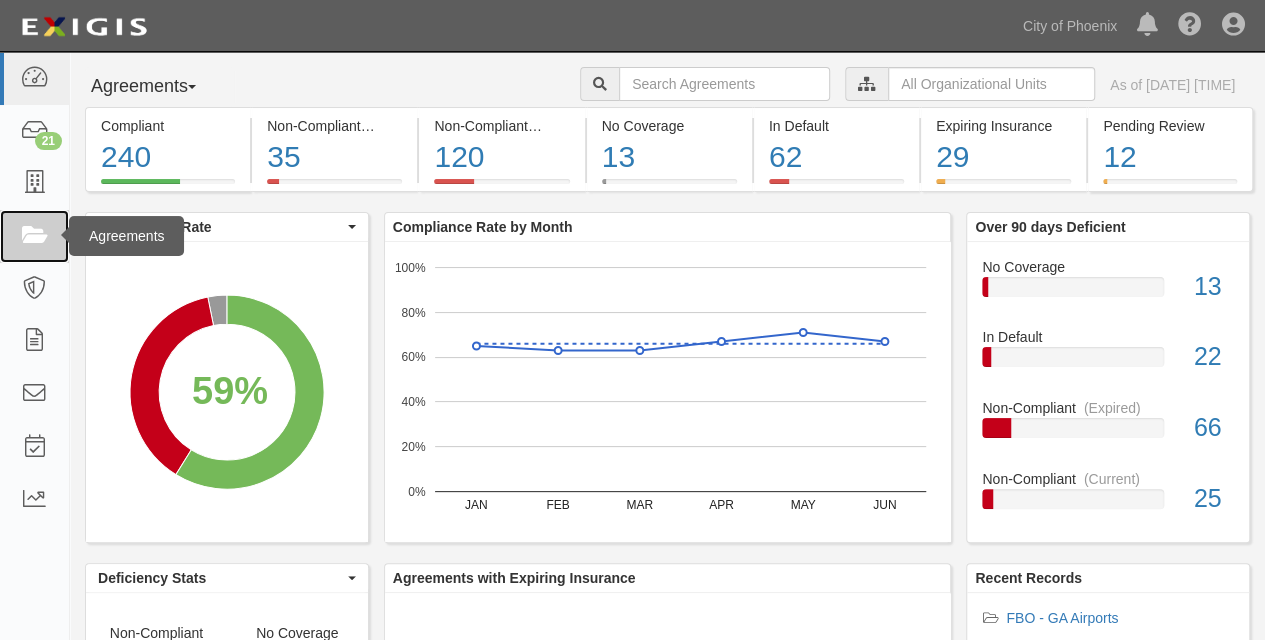 click at bounding box center [34, 236] 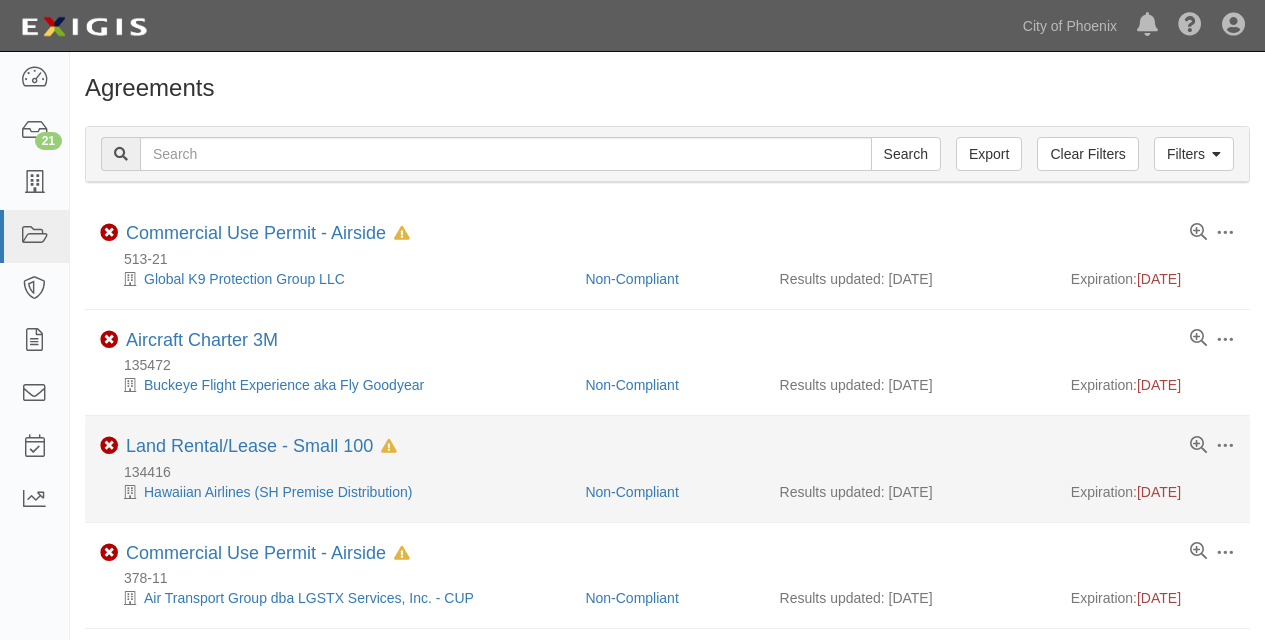 scroll, scrollTop: 0, scrollLeft: 0, axis: both 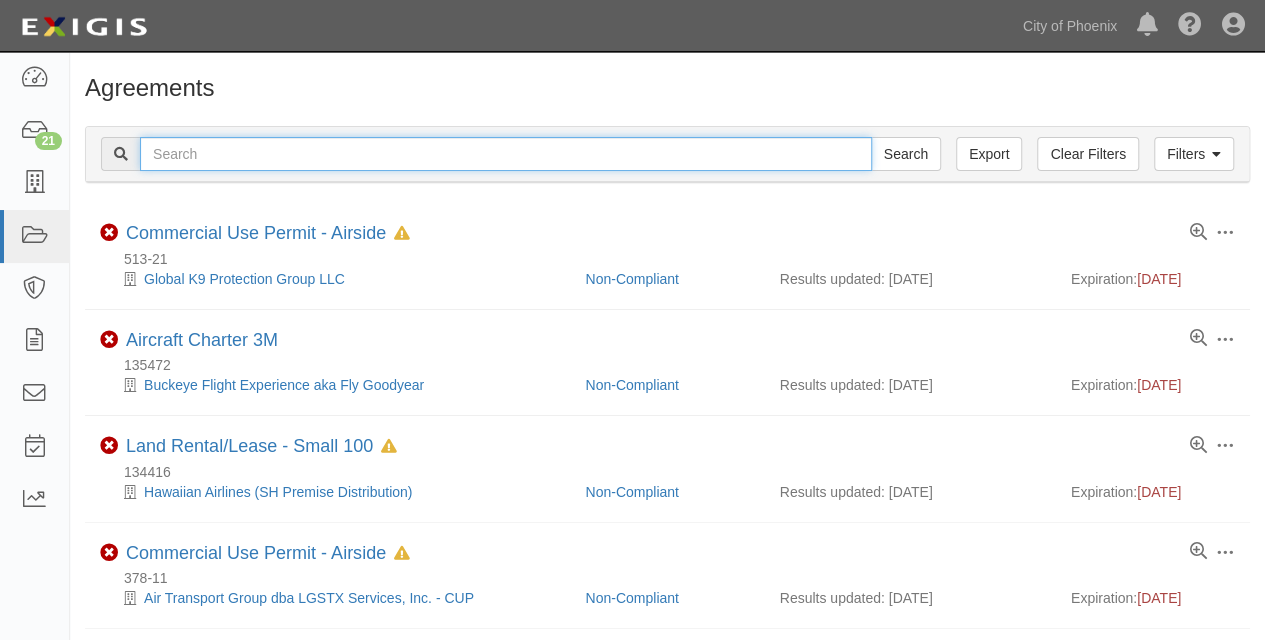 click at bounding box center [506, 154] 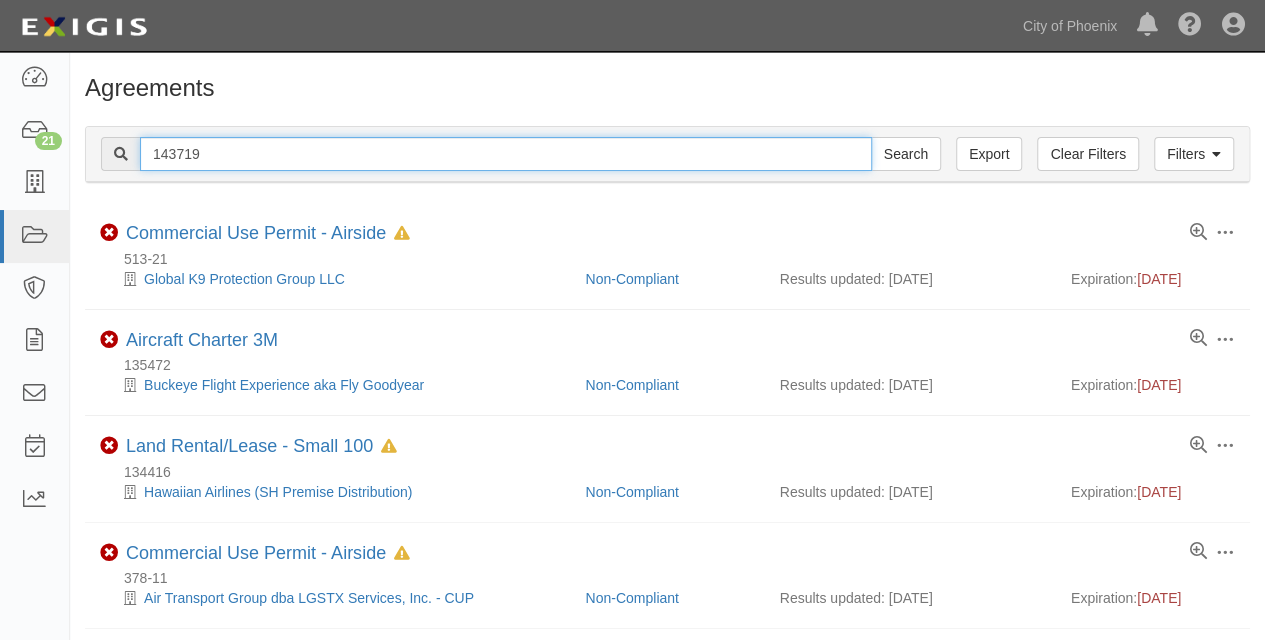click on "143719" at bounding box center (506, 154) 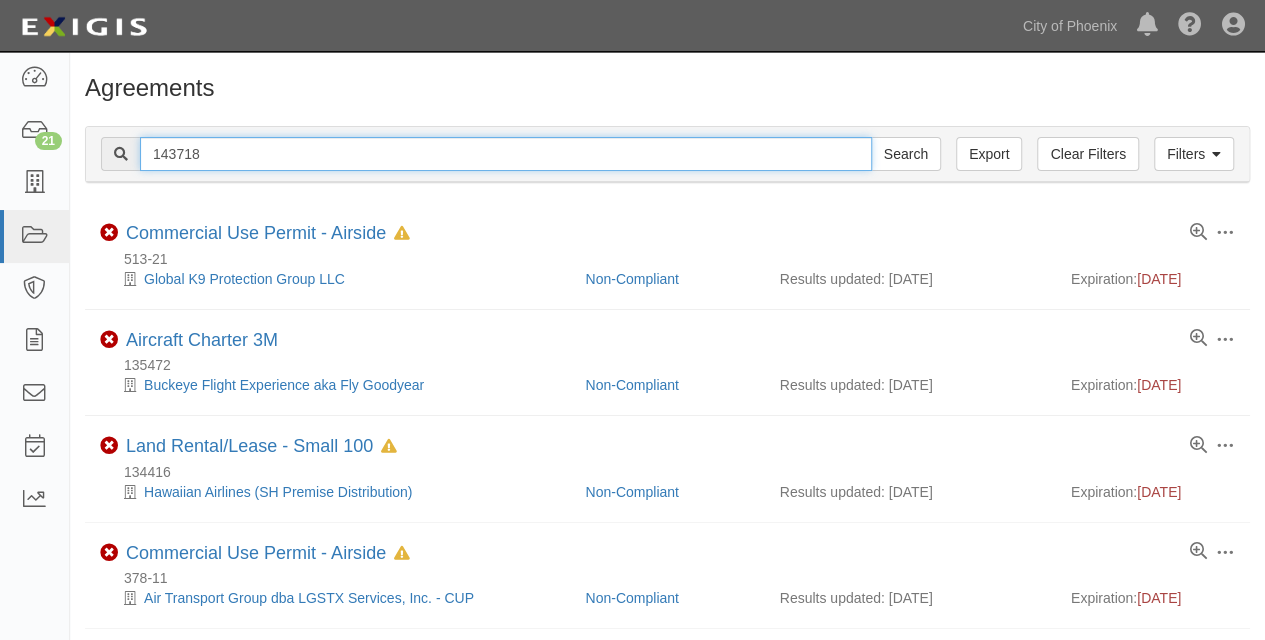 type on "143718" 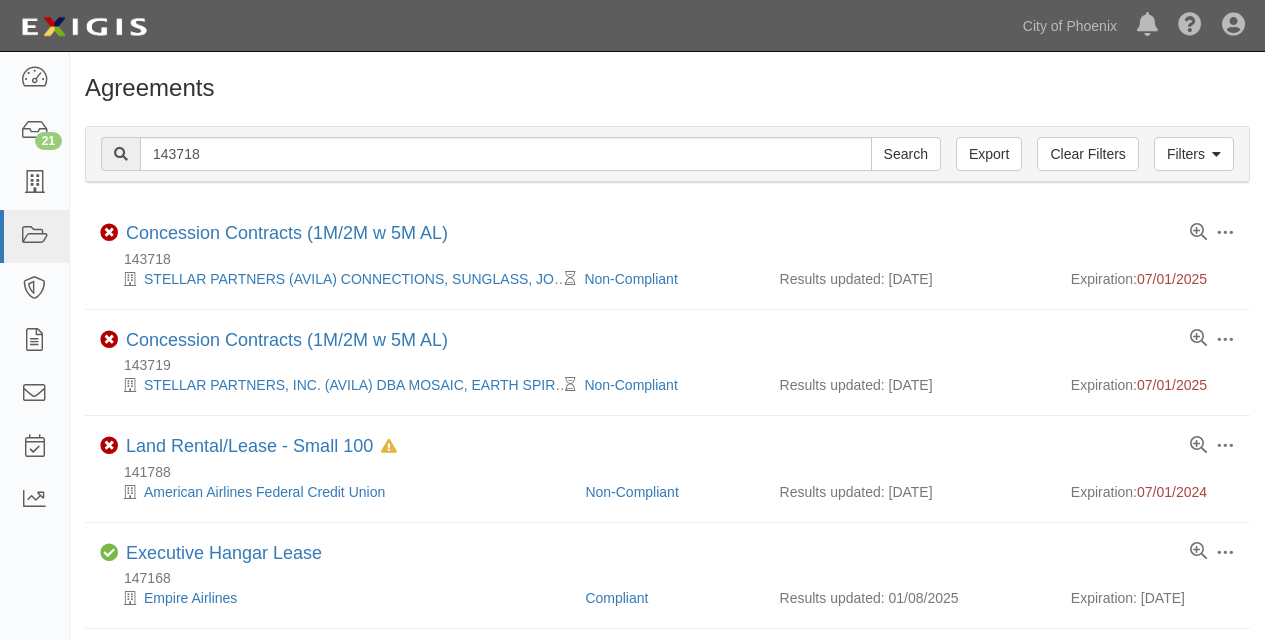 scroll, scrollTop: 0, scrollLeft: 0, axis: both 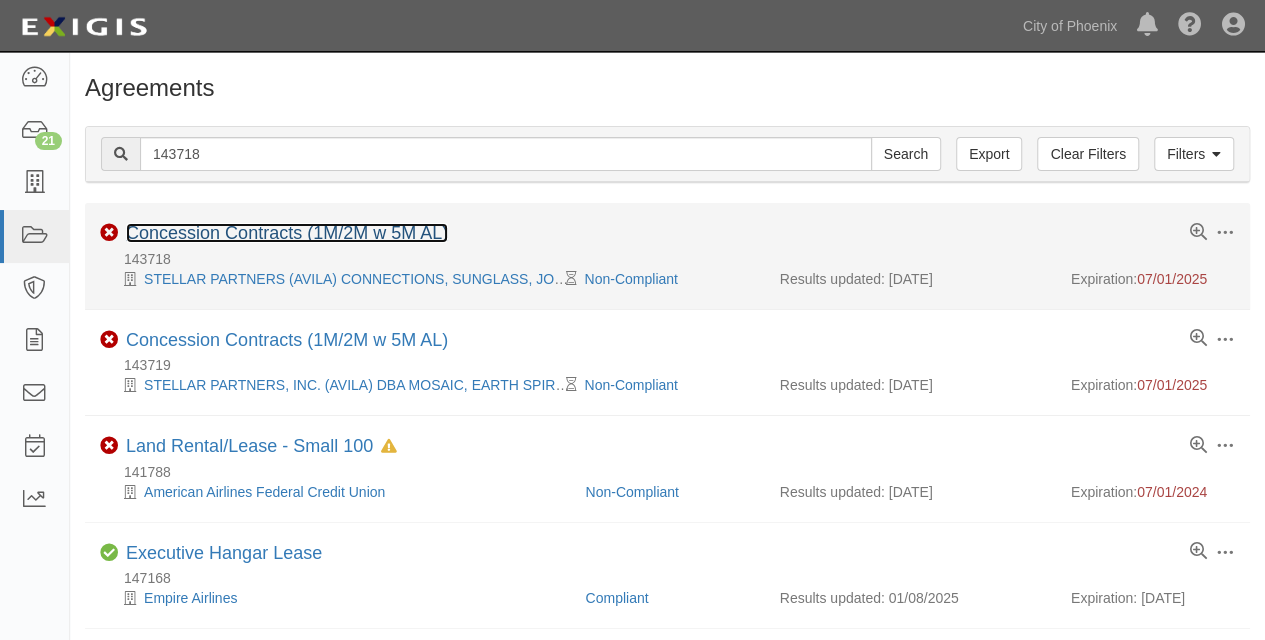click on "Concession Contracts (1M/2M w 5M AL)" at bounding box center [287, 233] 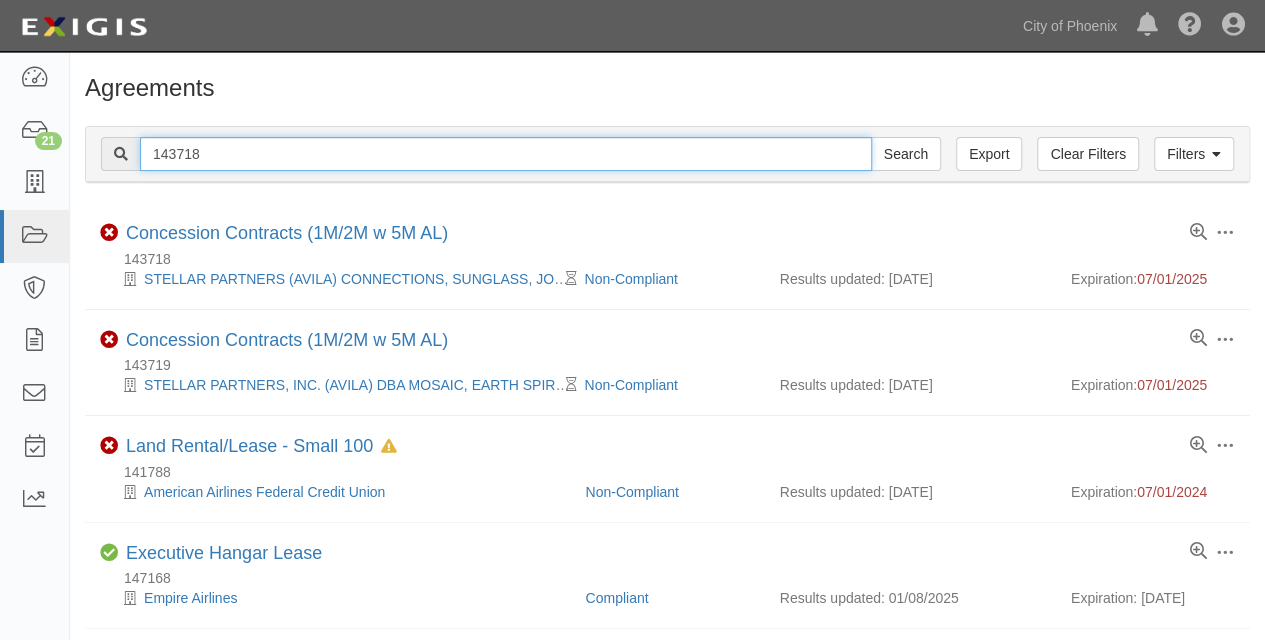 click on "143718" at bounding box center (506, 154) 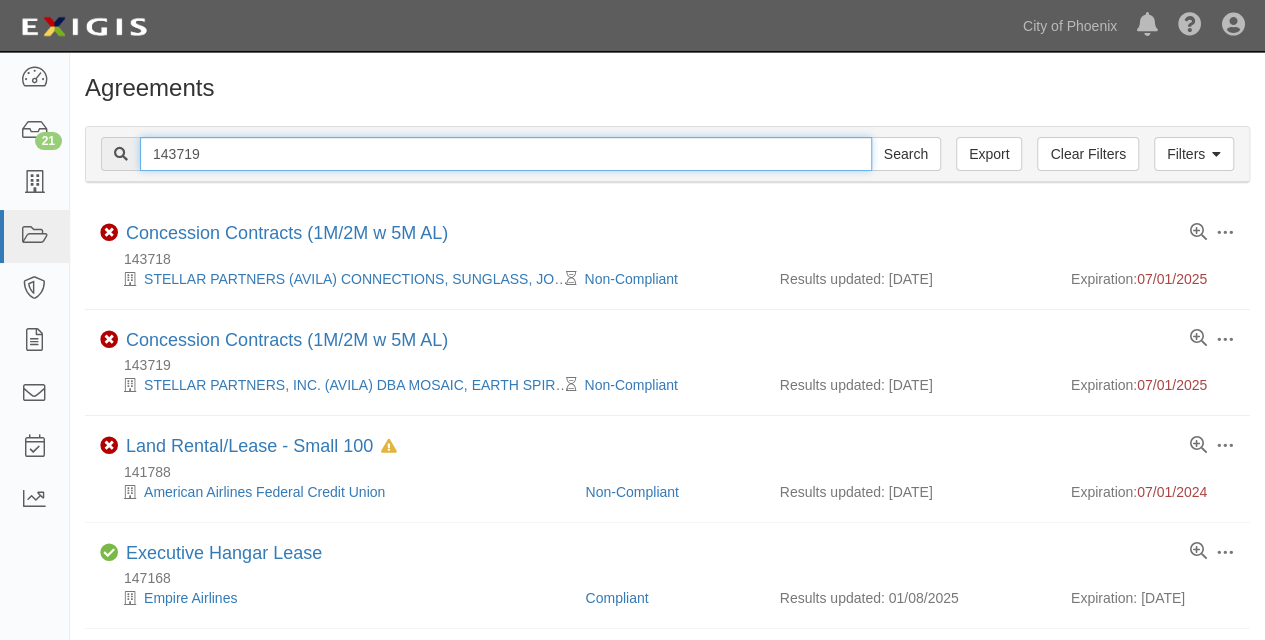 type on "143719" 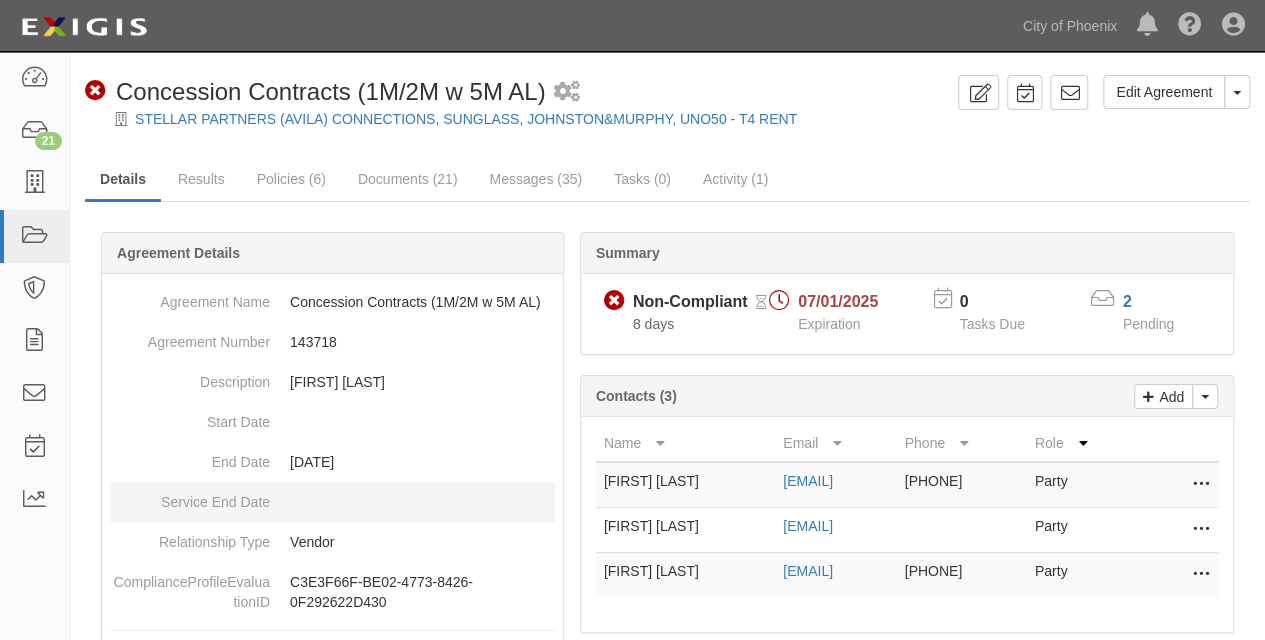 scroll, scrollTop: 294, scrollLeft: 0, axis: vertical 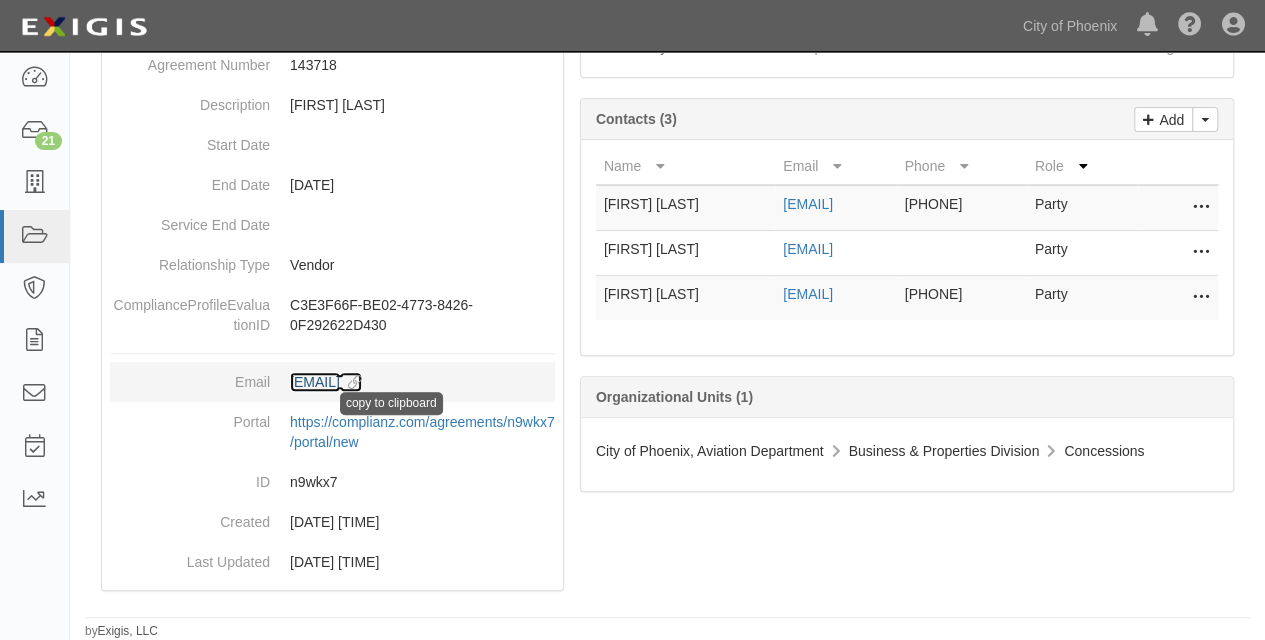 drag, startPoint x: 444, startPoint y: 362, endPoint x: 300, endPoint y: 388, distance: 146.3284 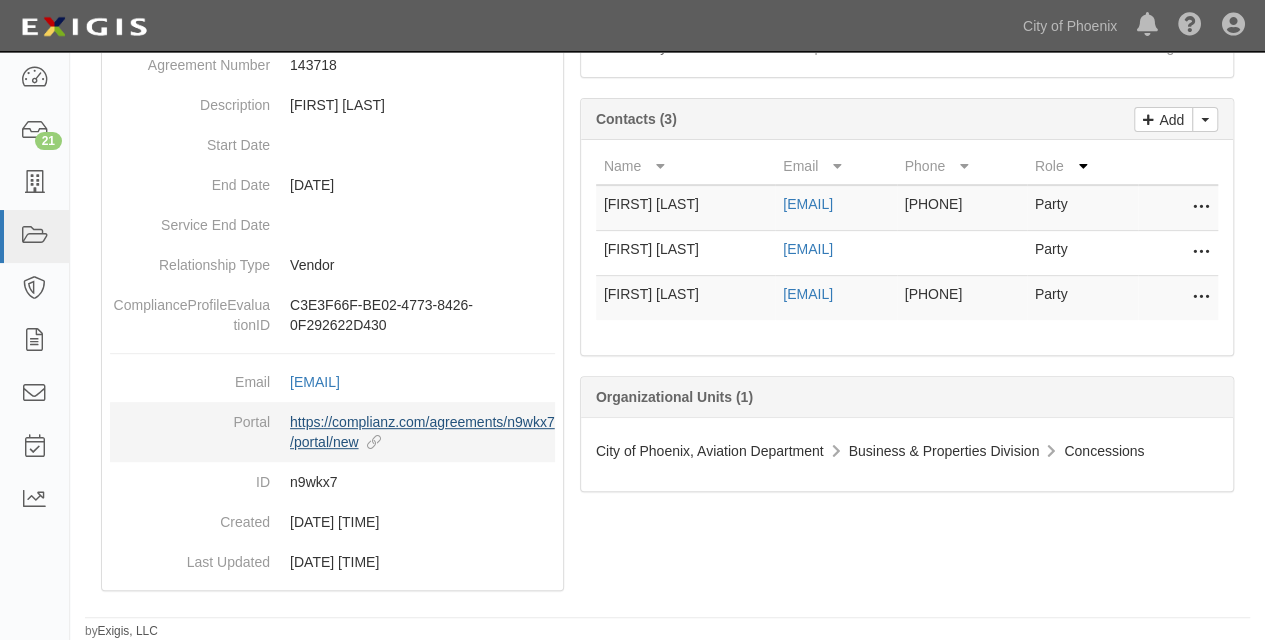 scroll, scrollTop: 0, scrollLeft: 0, axis: both 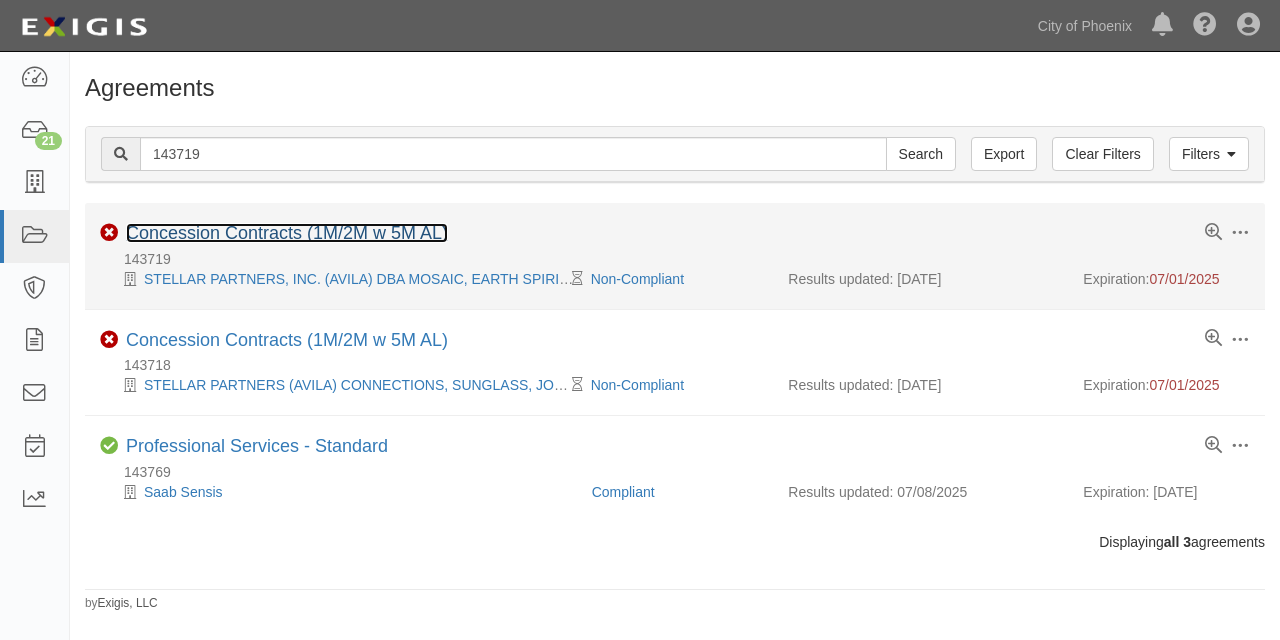 click on "Concession Contracts (1M/2M w 5M AL)" at bounding box center (287, 233) 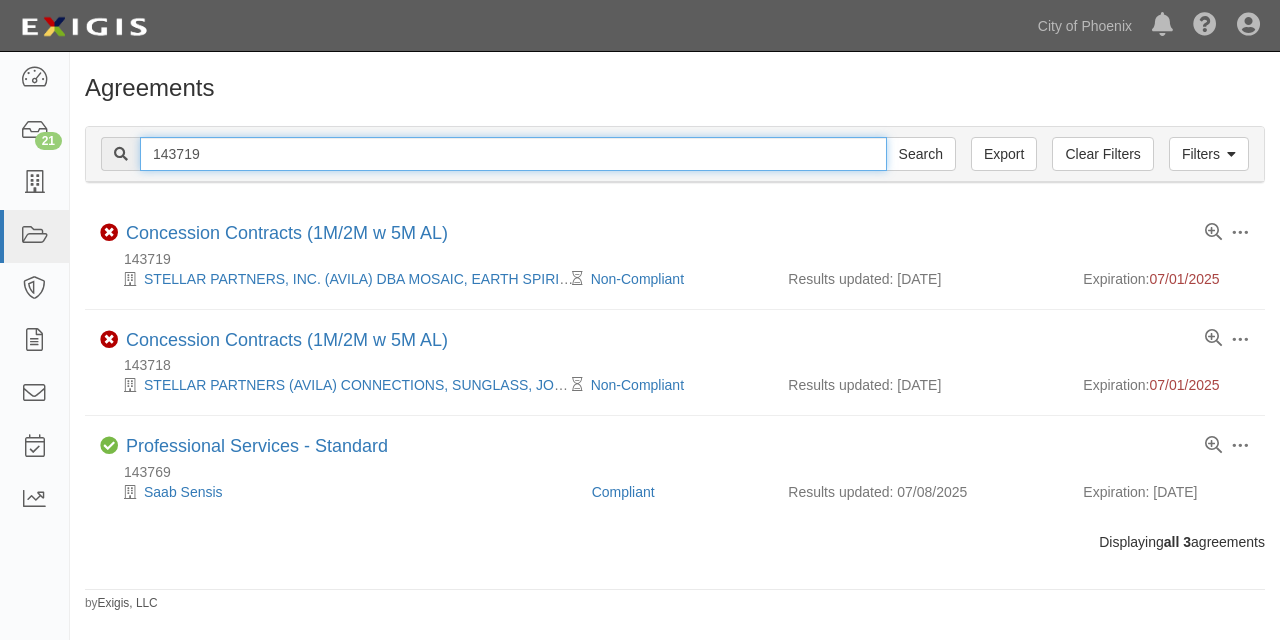 drag, startPoint x: 166, startPoint y: 151, endPoint x: 262, endPoint y: 150, distance: 96.00521 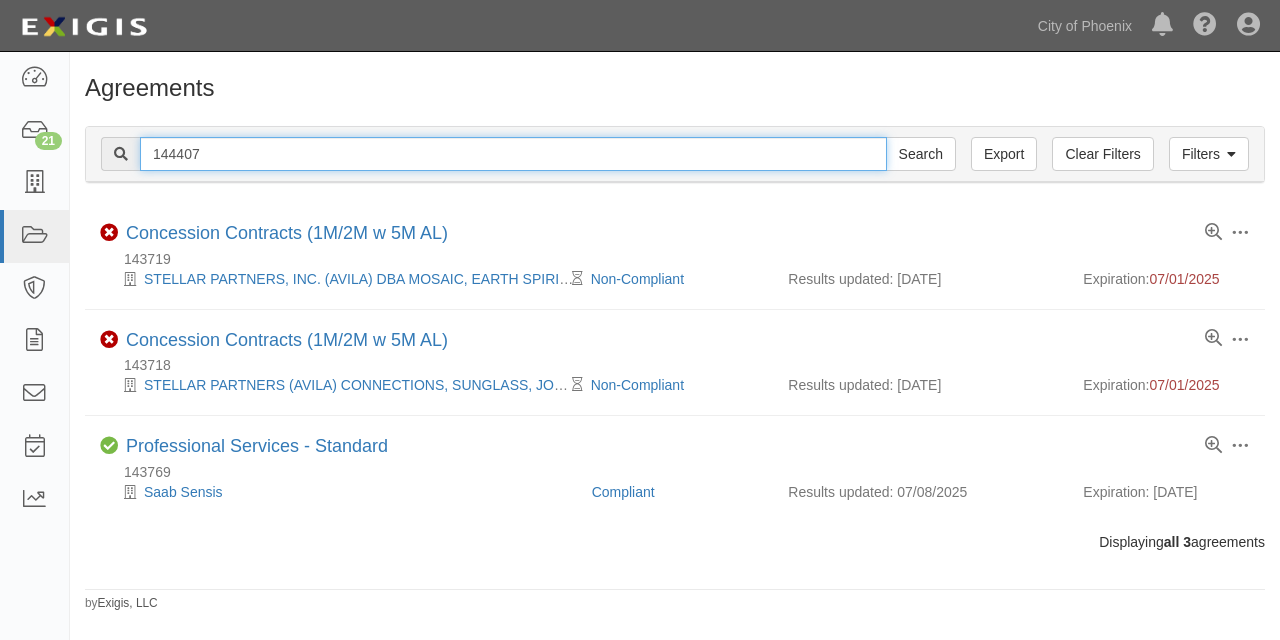 type on "144407" 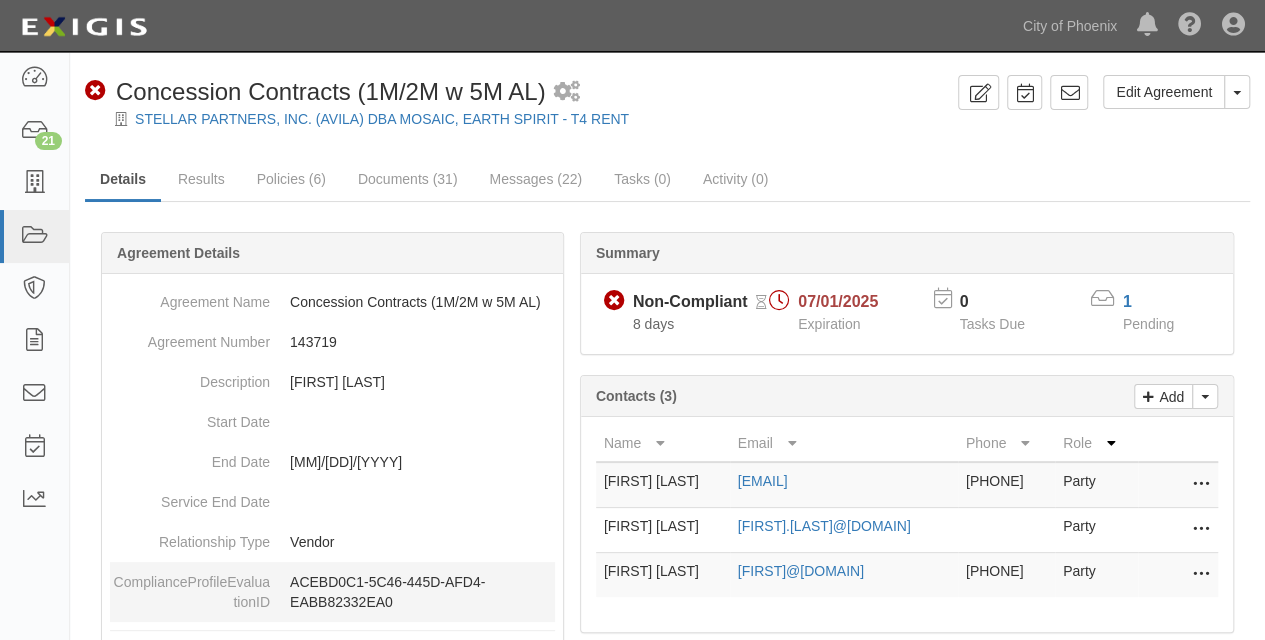 scroll, scrollTop: 314, scrollLeft: 0, axis: vertical 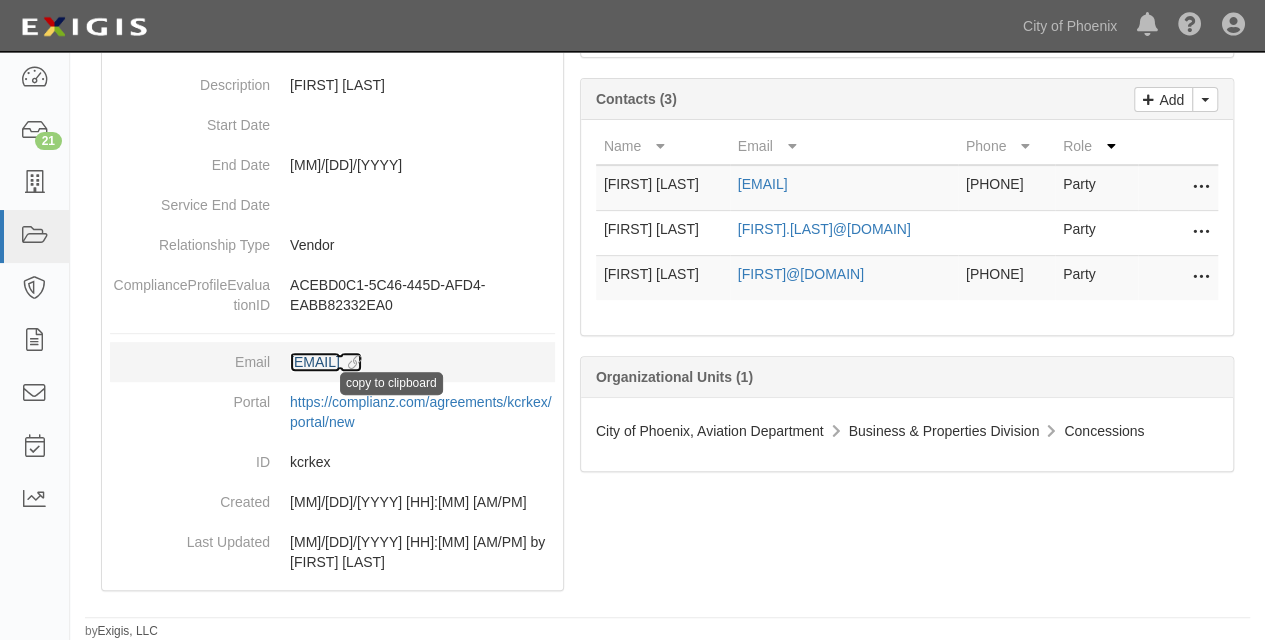 click at bounding box center [351, 363] 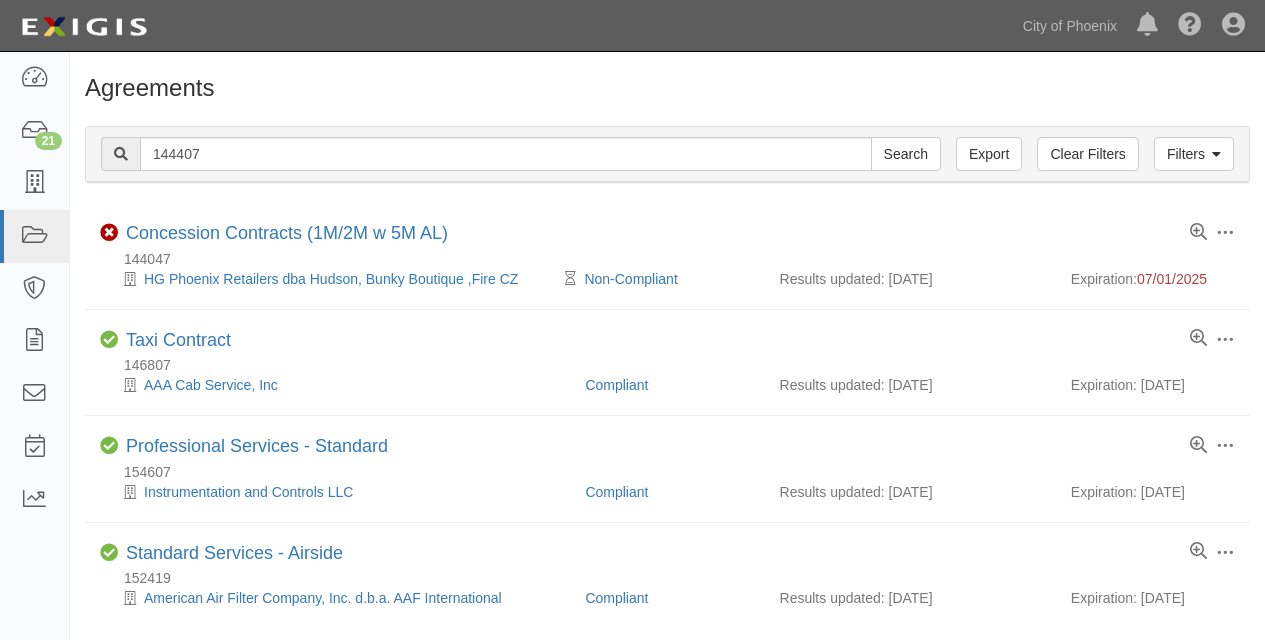 scroll, scrollTop: 0, scrollLeft: 0, axis: both 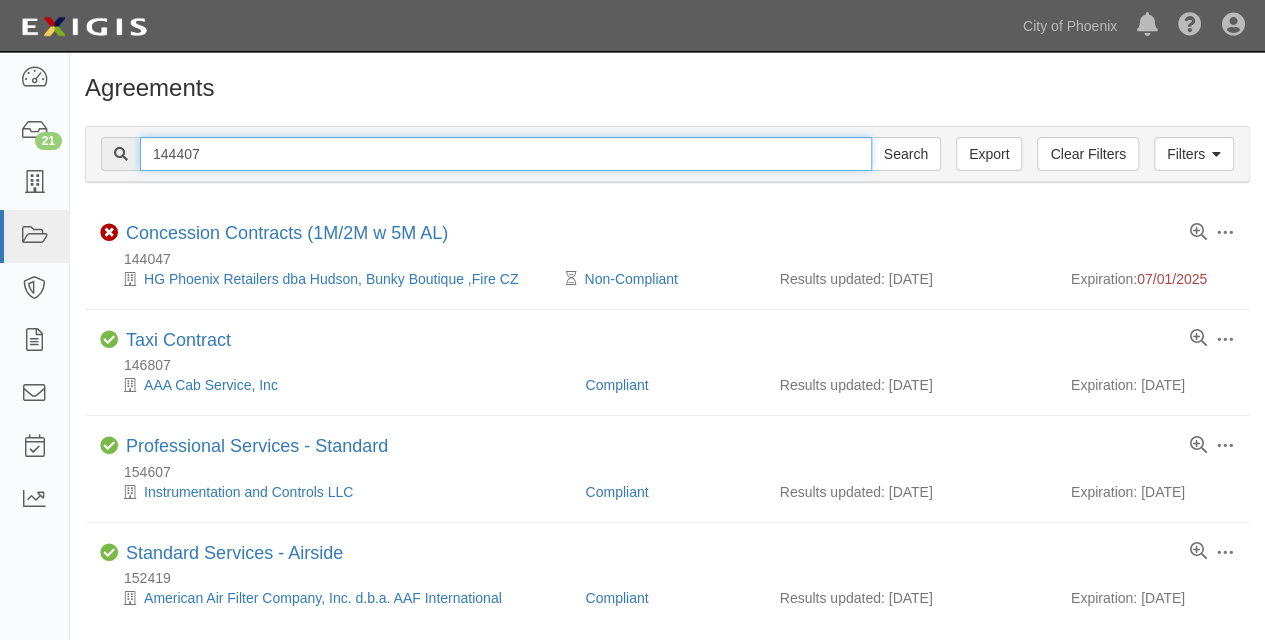 drag, startPoint x: 174, startPoint y: 152, endPoint x: 220, endPoint y: 151, distance: 46.010868 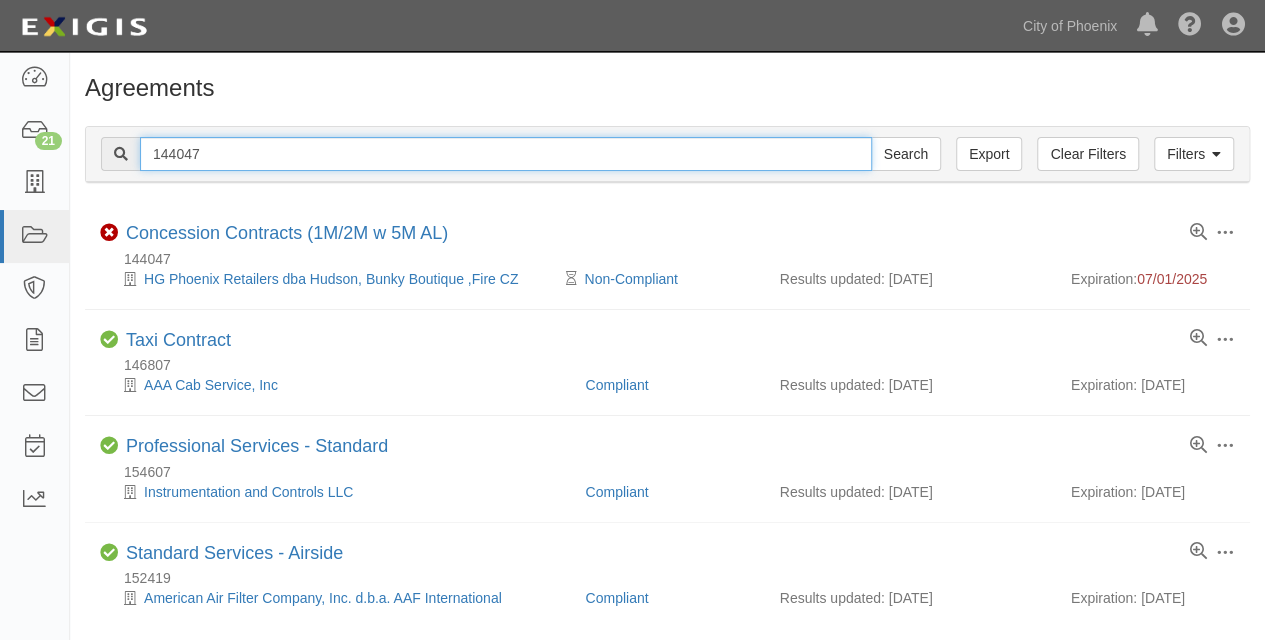 type on "144047" 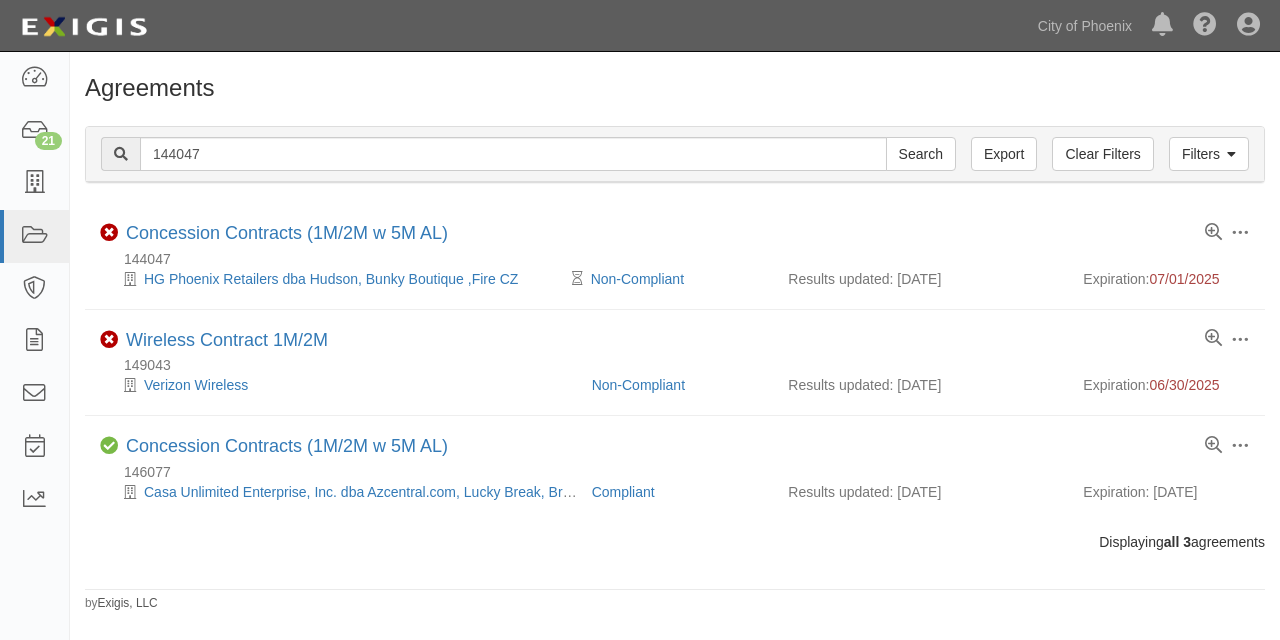 scroll, scrollTop: 0, scrollLeft: 0, axis: both 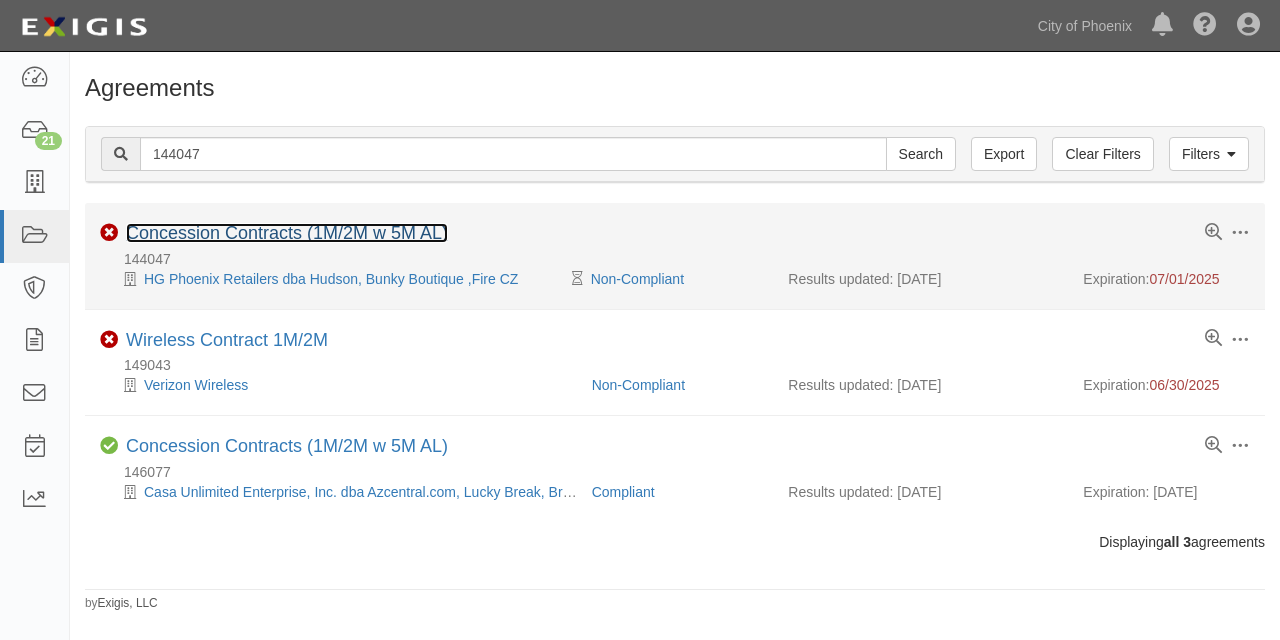 click on "Concession Contracts (1M/2M w 5M AL)" at bounding box center (287, 233) 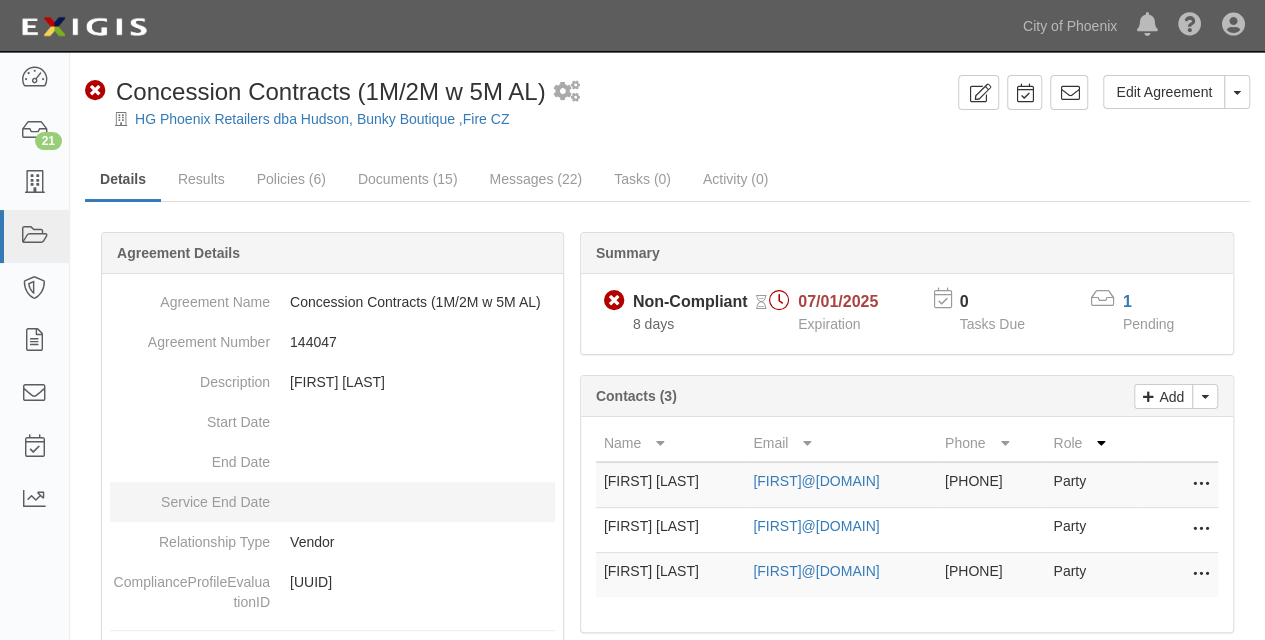 scroll, scrollTop: 294, scrollLeft: 0, axis: vertical 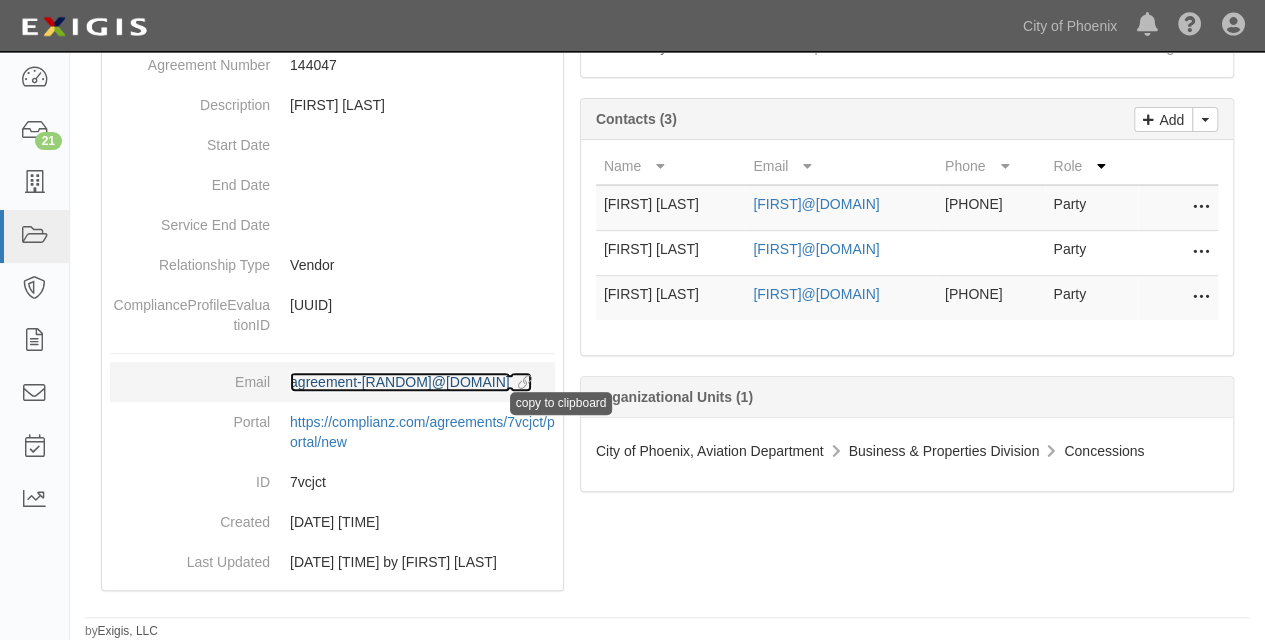 click at bounding box center [521, 383] 